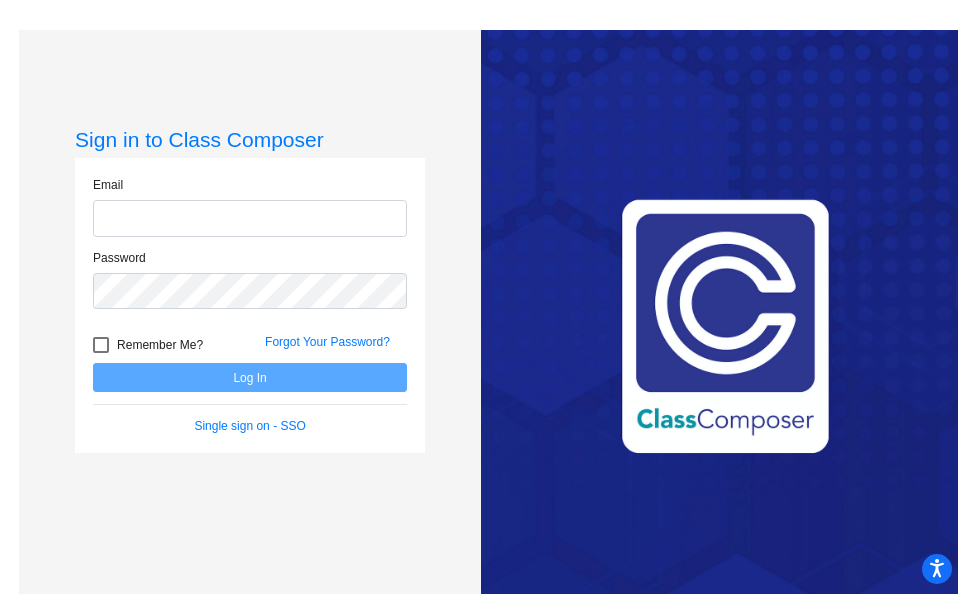 scroll, scrollTop: 0, scrollLeft: 0, axis: both 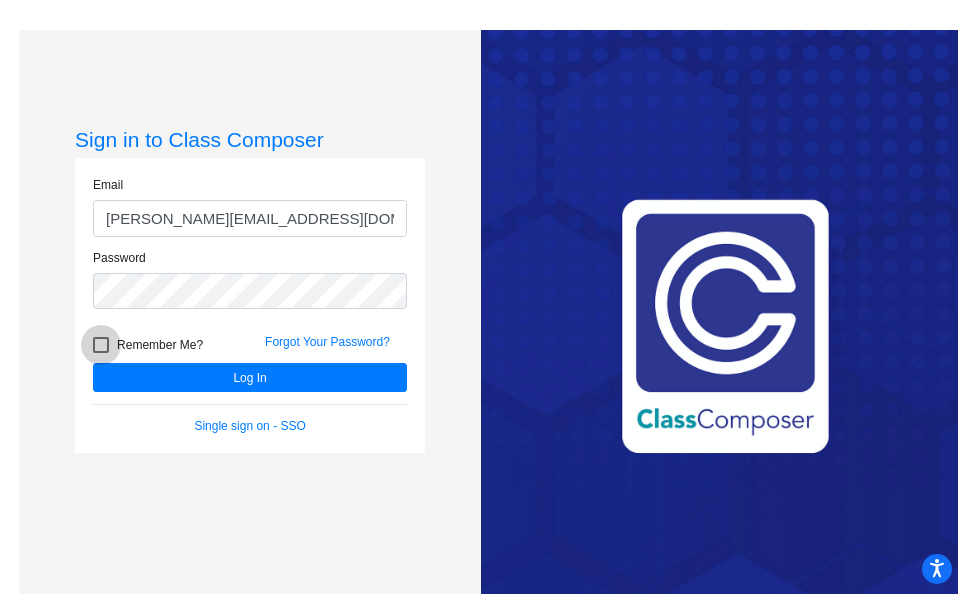 click at bounding box center (101, 345) 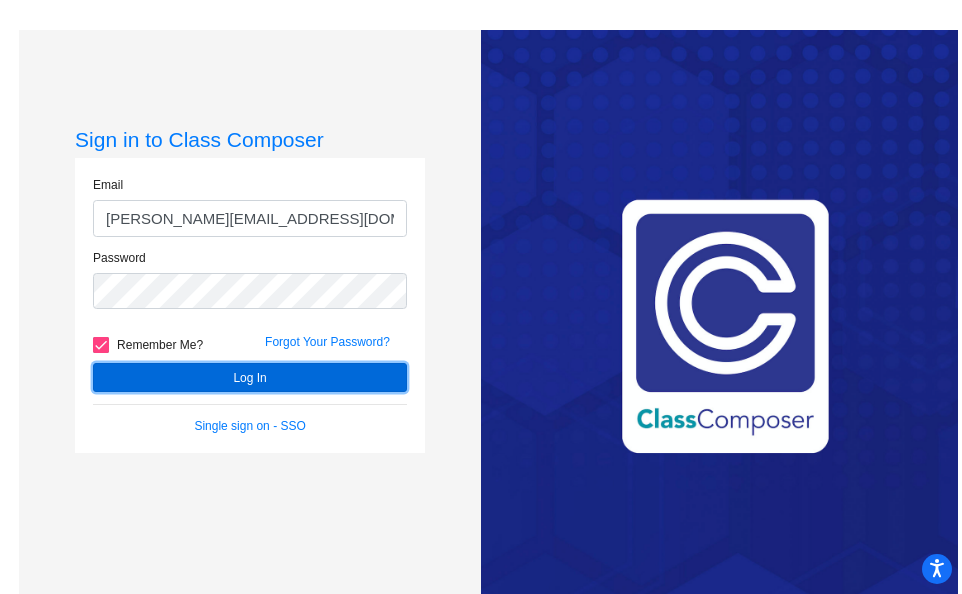 click on "Log In" 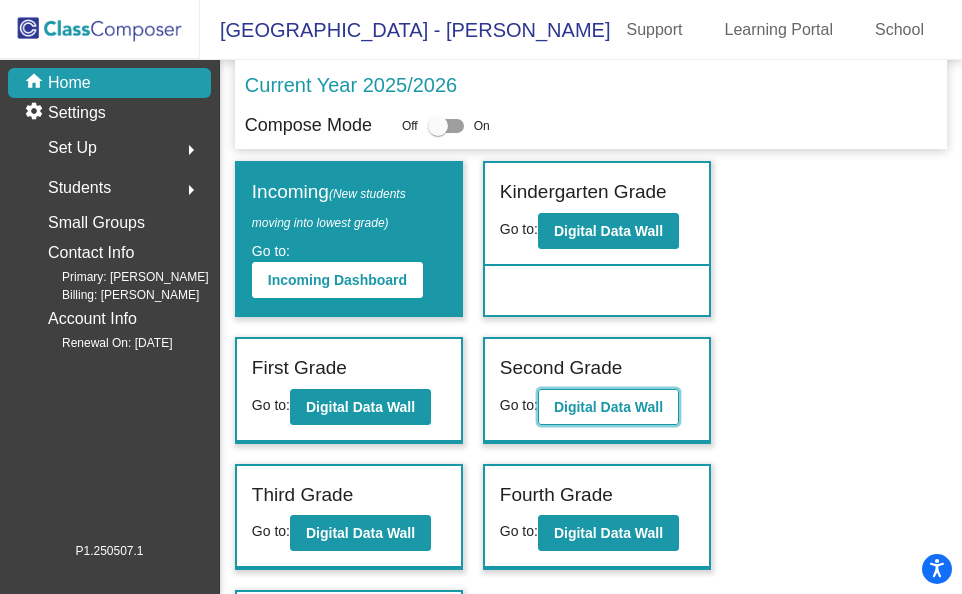 click on "Digital Data Wall" 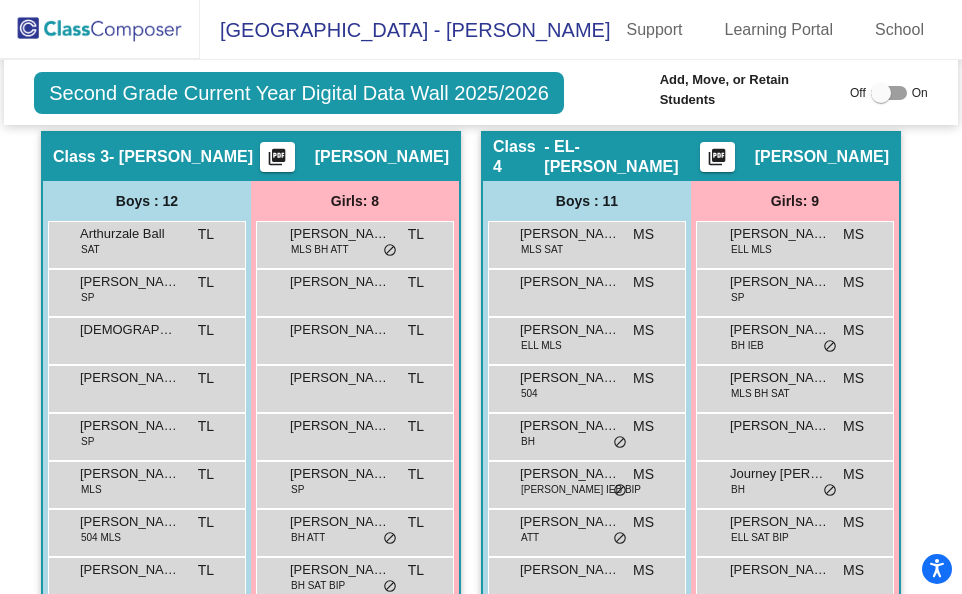 scroll, scrollTop: 1258, scrollLeft: 0, axis: vertical 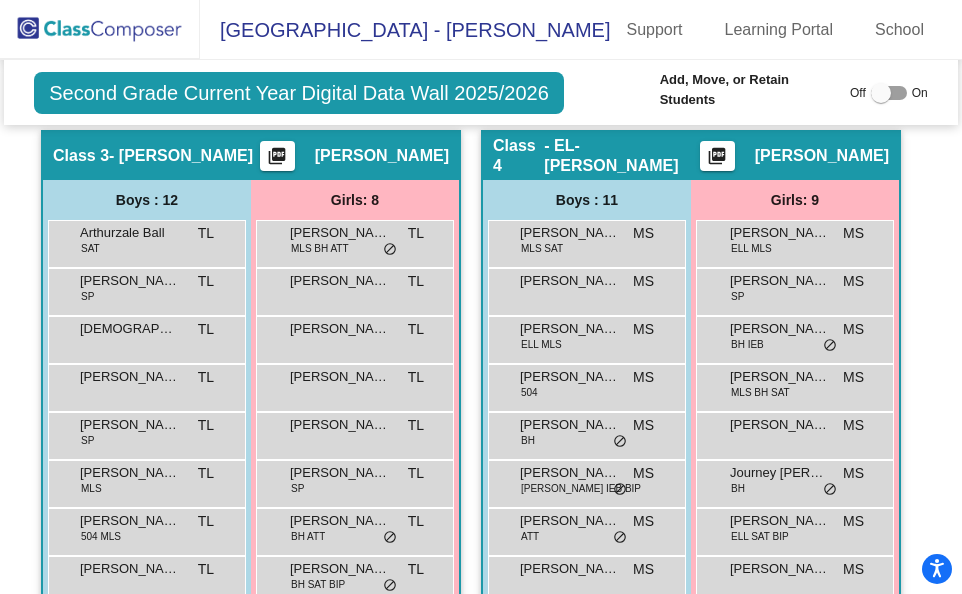 click on "Boys : 11" at bounding box center (0, 0) 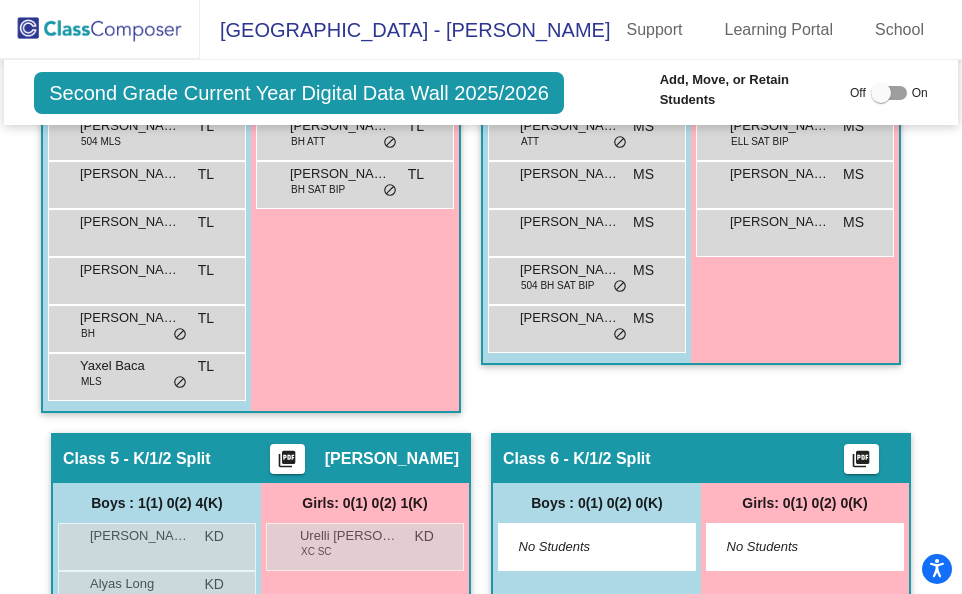 scroll, scrollTop: 1654, scrollLeft: 0, axis: vertical 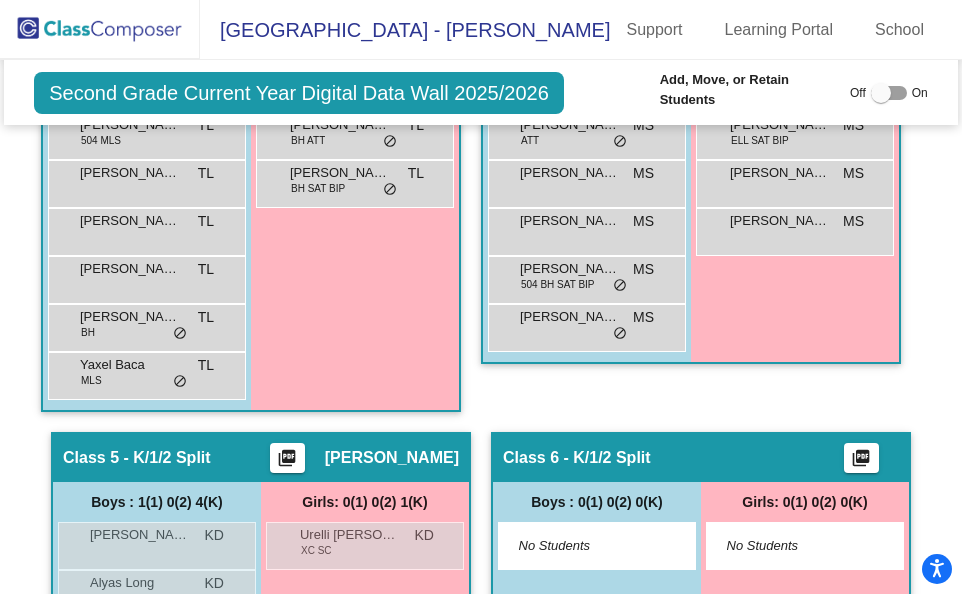 click 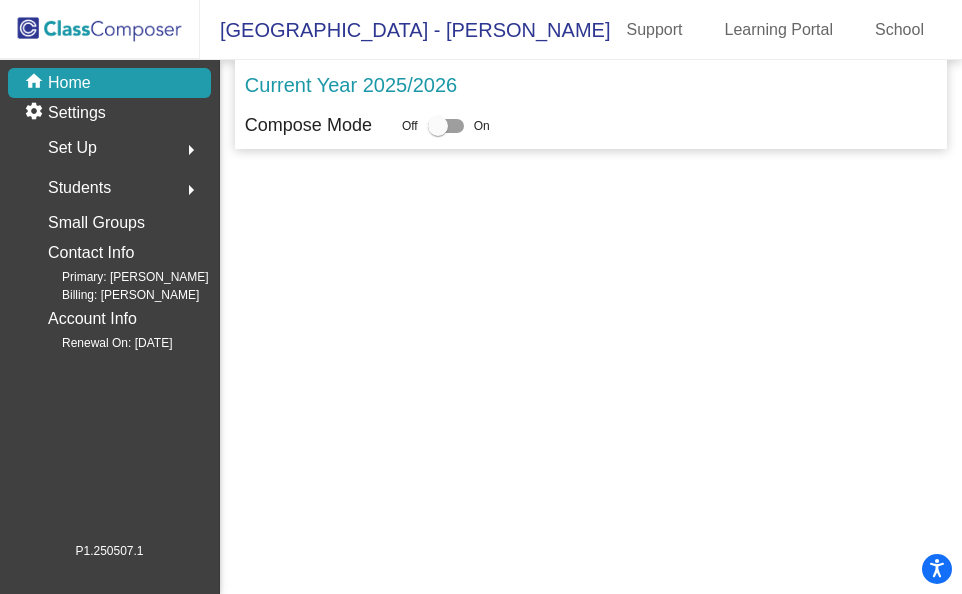 scroll, scrollTop: 0, scrollLeft: 0, axis: both 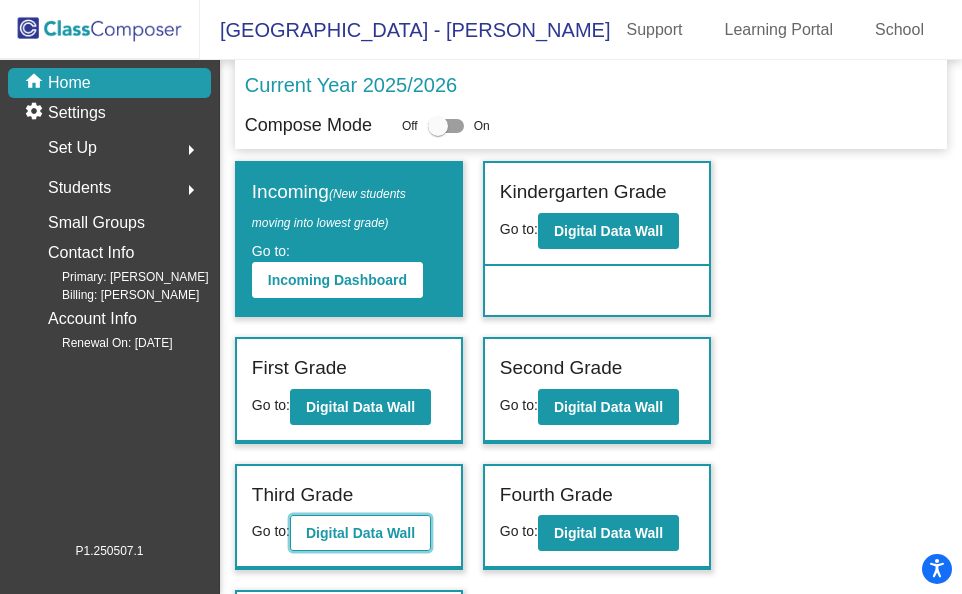 click on "Digital Data Wall" 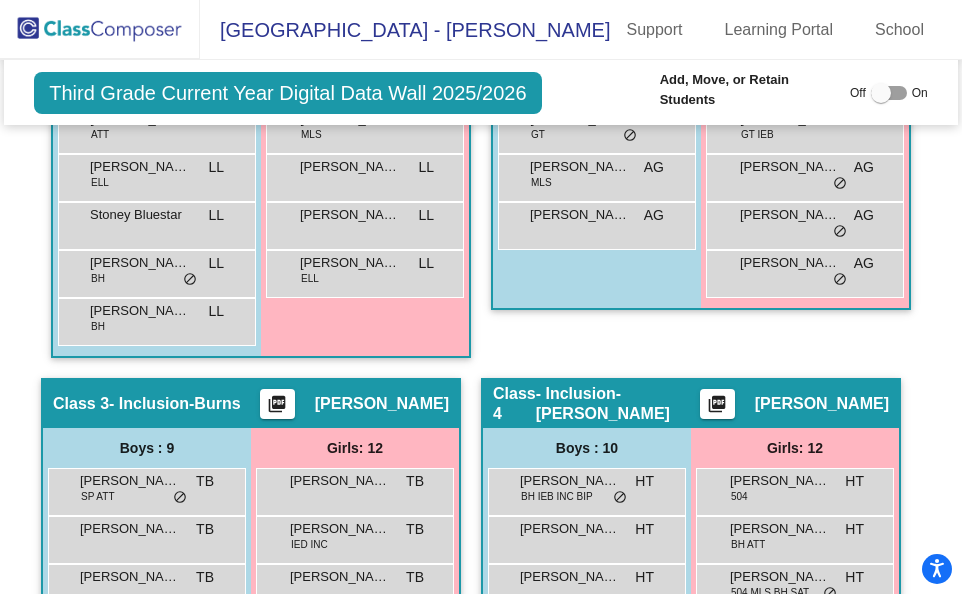 scroll, scrollTop: 1059, scrollLeft: 0, axis: vertical 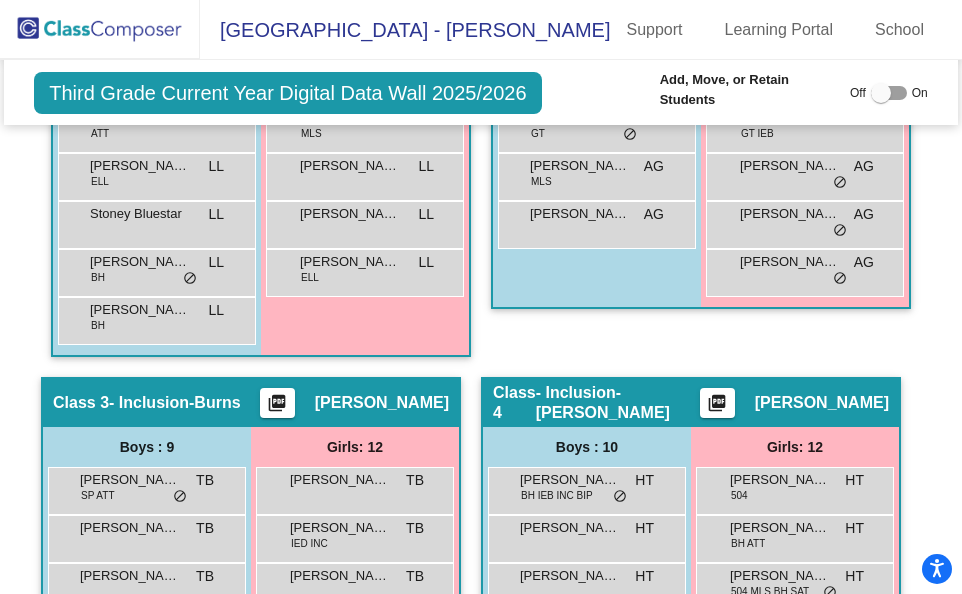 click on "Class 2   - Gifted-[PERSON_NAME]  picture_as_pdf [PERSON_NAME]  Add Student  First Name Last Name Student Id  (Recommended)   Boy   Girl   [DEMOGRAPHIC_DATA] Add Close  Boys : 9  [PERSON_NAME] 504 BH AG lock do_not_disturb_alt [PERSON_NAME] GPV AG lock do_not_disturb_alt [PERSON_NAME] AG lock do_not_disturb_alt [PERSON_NAME] AG lock do_not_disturb_alt [PERSON_NAME] GT IEB AG lock do_not_disturb_alt [PERSON_NAME] GT IEB AG lock do_not_disturb_alt [PERSON_NAME] GT AG lock do_not_disturb_alt [PERSON_NAME] MLS AG lock do_not_disturb_alt [PERSON_NAME] AG lock do_not_disturb_alt Girls: 10 [PERSON_NAME] AG lock do_not_disturb_alt [PERSON_NAME] AG lock do_not_disturb_alt [PERSON_NAME] MLS AG lock do_not_disturb_alt [PERSON_NAME] MLS AG lock do_not_disturb_alt [PERSON_NAME] AG lock do_not_disturb_alt [PERSON_NAME] [PERSON_NAME] lock do_not_disturb_alt [PERSON_NAME] GT IEB AG lock do_not_disturb_alt [PERSON_NAME] AG lock do_not_disturb_alt [PERSON_NAME] AG lock do_not_disturb_alt [PERSON_NAME] AG lock" 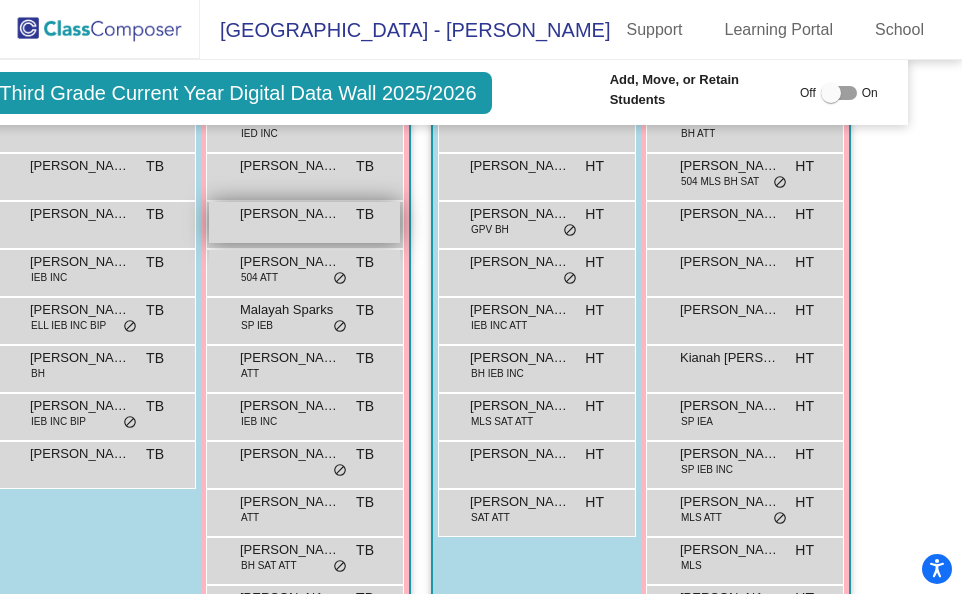 scroll, scrollTop: 1470, scrollLeft: 50, axis: both 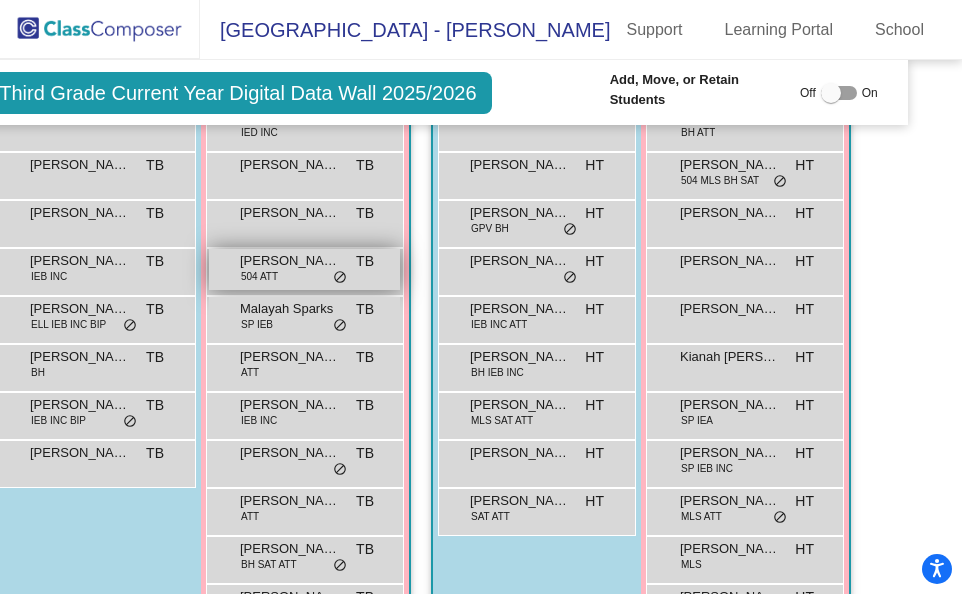 click on "[PERSON_NAME] 504 ATT TB lock do_not_disturb_alt" at bounding box center (304, 269) 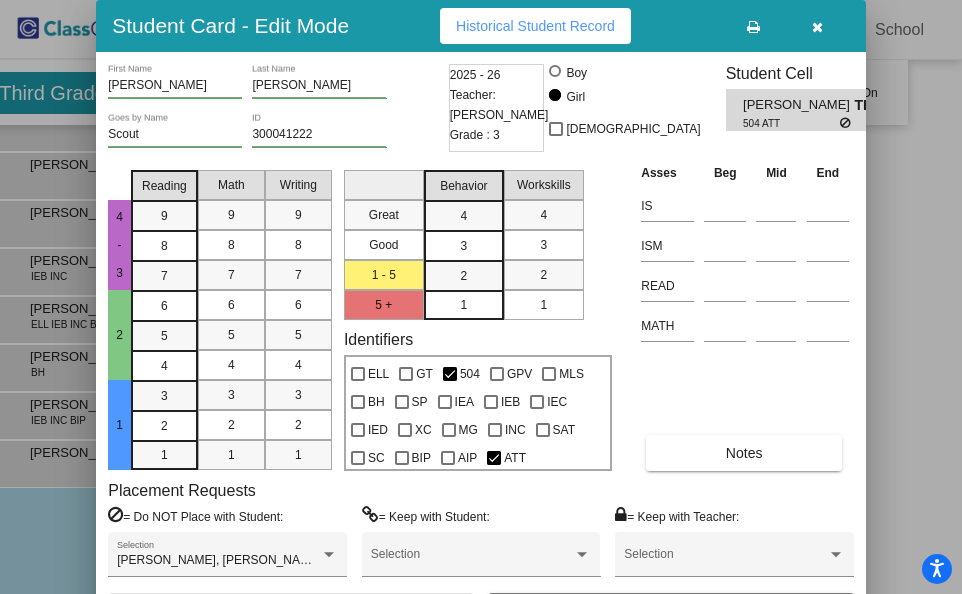 click on "300041222 ID" at bounding box center (319, 130) 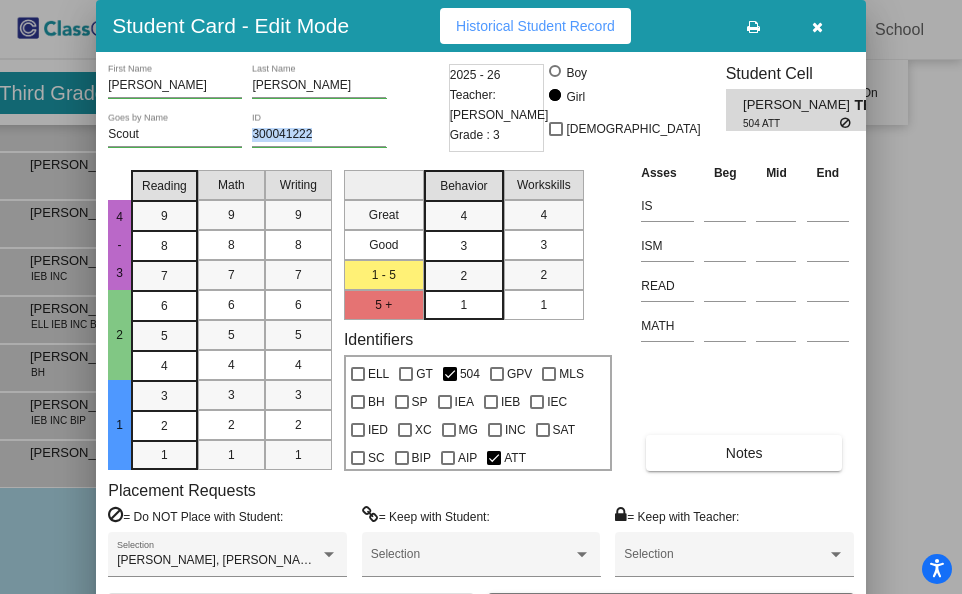 click on "300041222 ID" at bounding box center (319, 130) 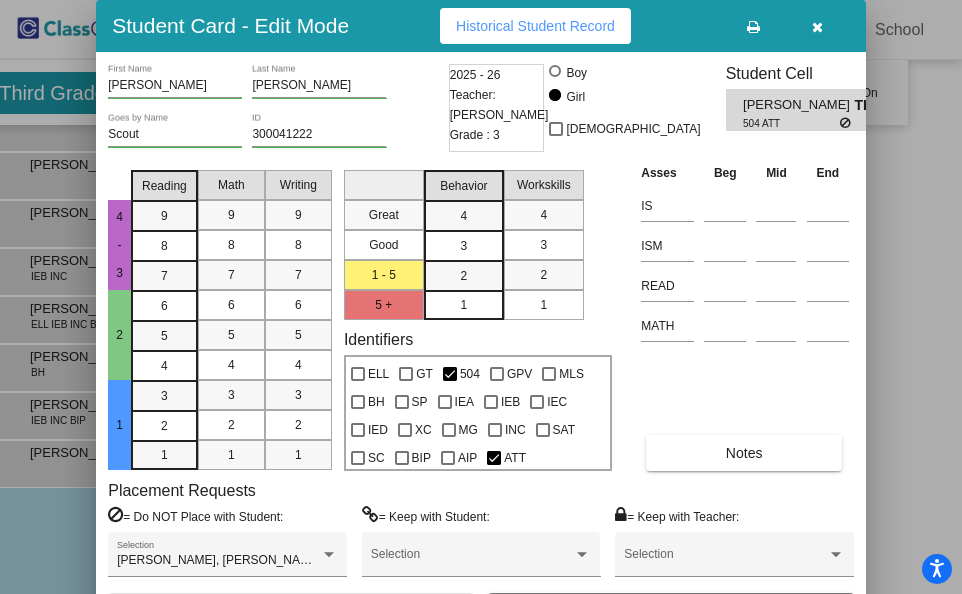 drag, startPoint x: 274, startPoint y: 126, endPoint x: 261, endPoint y: 129, distance: 13.341664 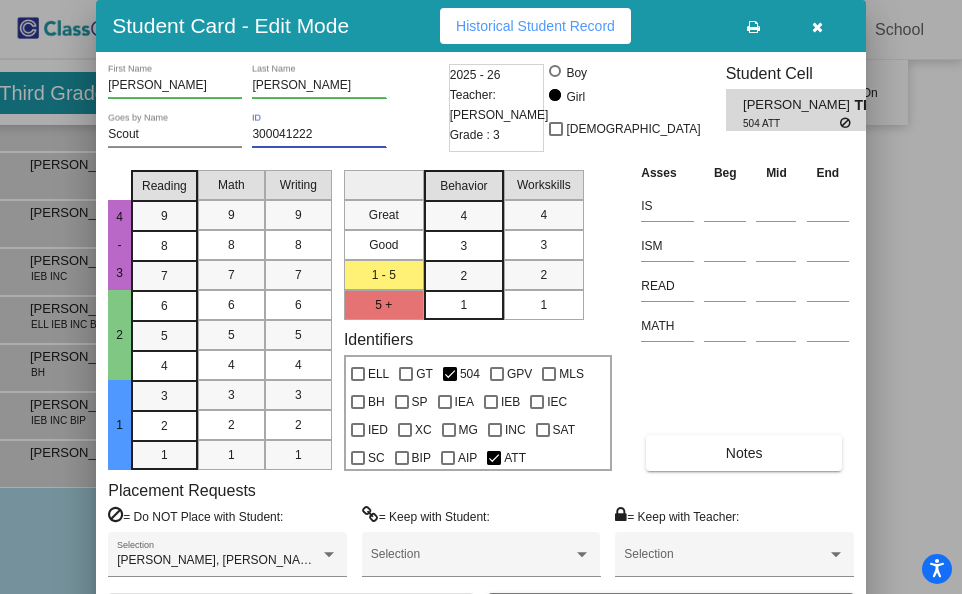 click on "300041222" at bounding box center (319, 135) 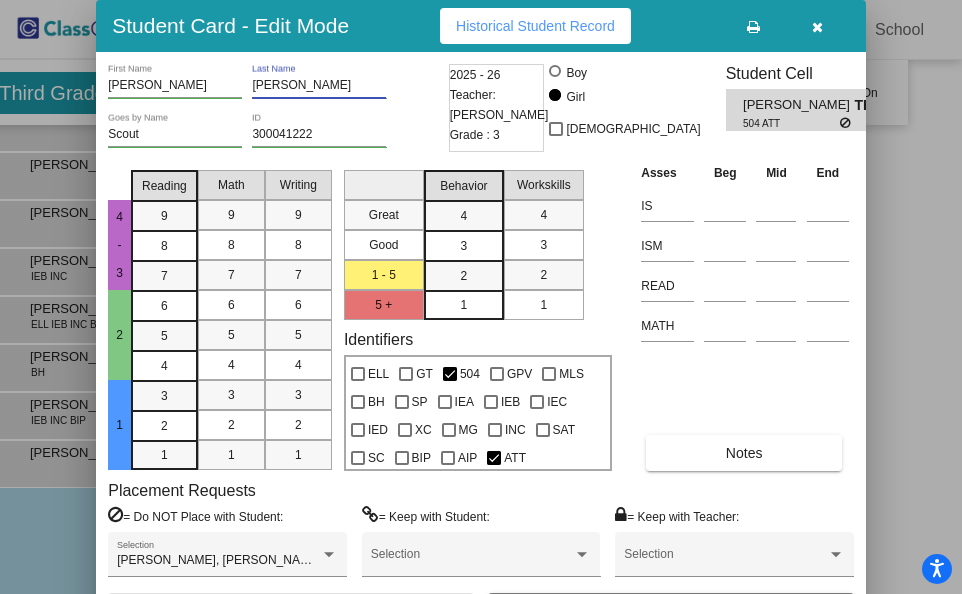 click on "[PERSON_NAME]" at bounding box center (319, 86) 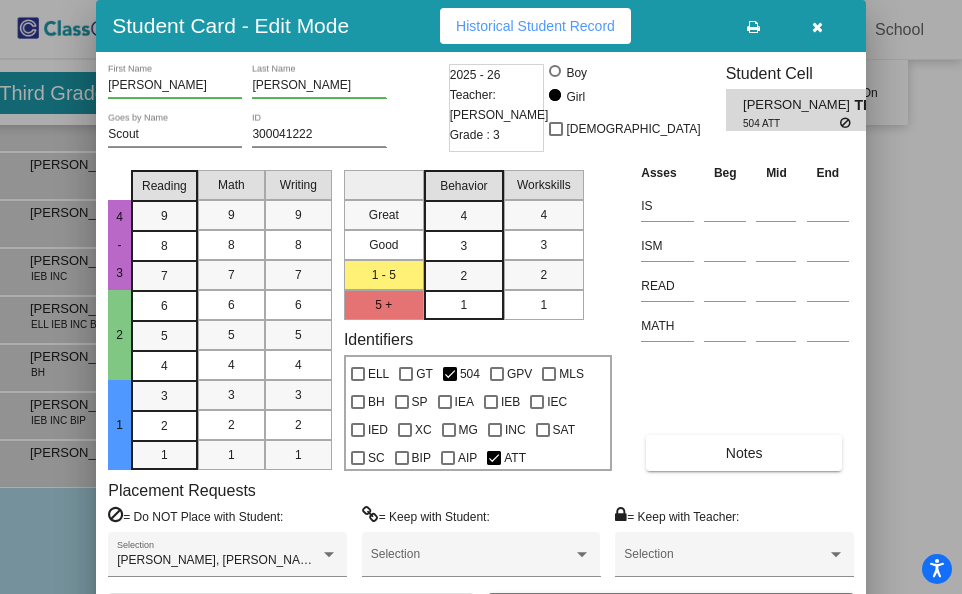 click on "[PERSON_NAME] First Name [PERSON_NAME] Last Name Scout Goes by Name 300041222 ID 2025 - 26 Teacher: [PERSON_NAME] Grade : 3   Boy   Girl   [DEMOGRAPHIC_DATA] Student Cell [PERSON_NAME] TB 504 ATT  4 - 3   2   1  Reading 9 8 7 6 5 4 3 2 1 Math 9 8 7 6 5 4 3 2 1 Writing 9 8 7 6 5 4 3 2 1 Great Good 1 - 5 5 + Behavior 4 3 2 1 Workskills 4 3 2 1 Identifiers   ELL   GT   504   GPV   MLS   BH   SP   IEA   IEB   IEC   IED   XC   MG   INC   SAT   SC   BIP   AIP   ATT Asses Beg Mid End IS ISM READ MATH  Notes  Placement Requests  = Do NOT Place with Student: [PERSON_NAME], [PERSON_NAME] Selection  = Keep with Student:   Selection  = Keep with Teacher:   Selection  Save   Archive" at bounding box center (481, 346) 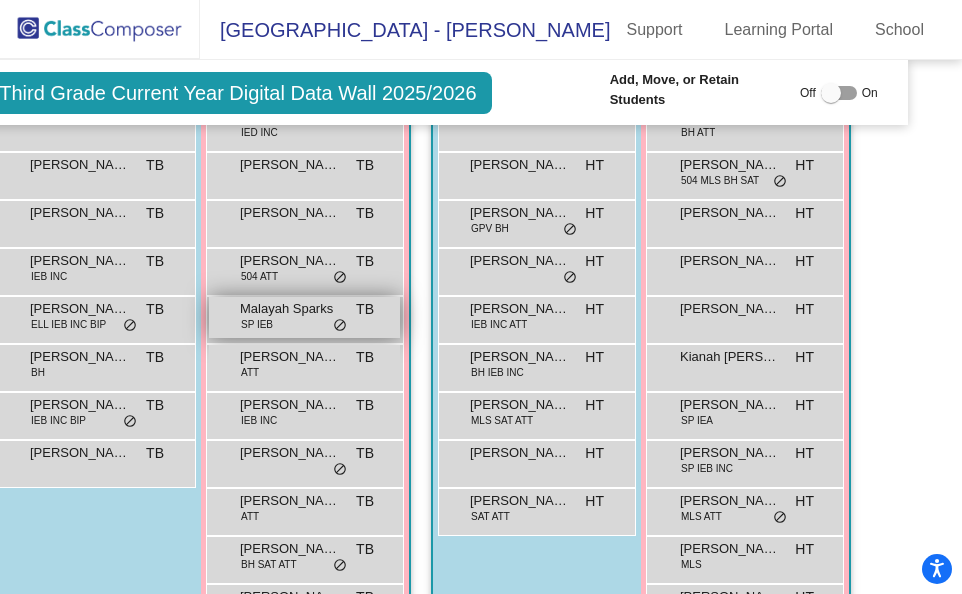 click on "Malayah Sparks" at bounding box center [290, 309] 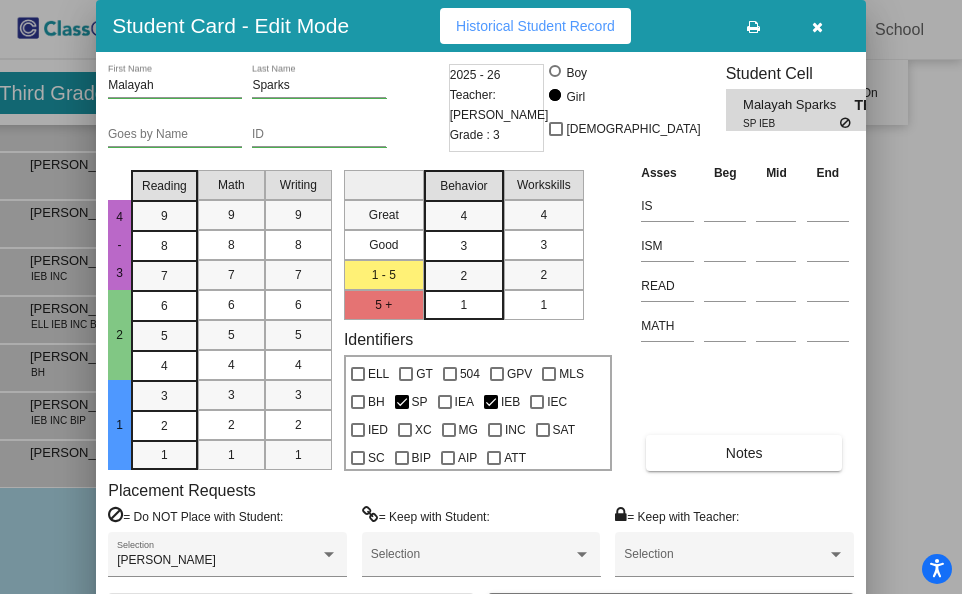 click on "Goes by Name ID" at bounding box center (276, 137) 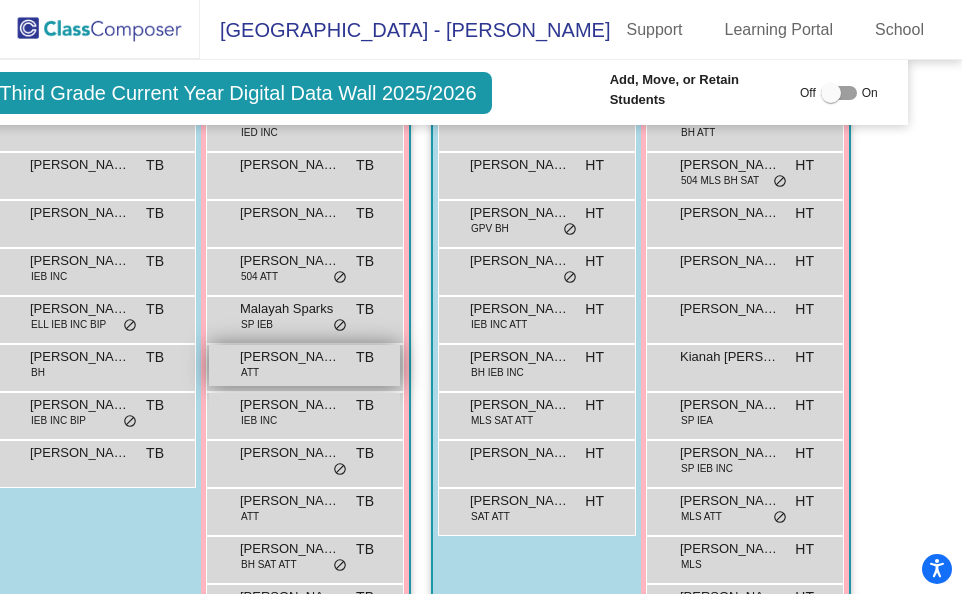 click on "[PERSON_NAME]" at bounding box center [290, 357] 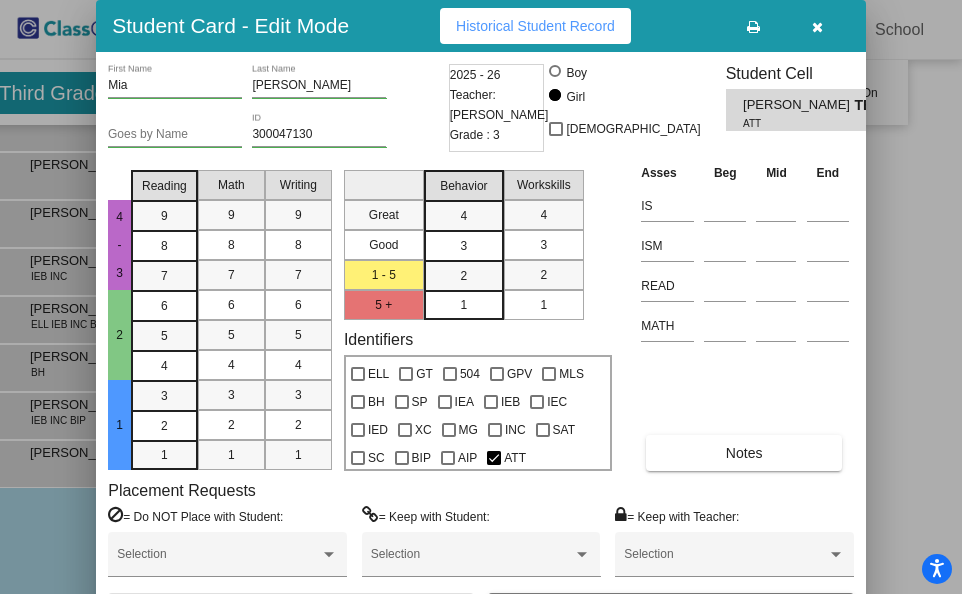 click on "[PERSON_NAME] First Name [PERSON_NAME] Last Name" at bounding box center [276, 88] 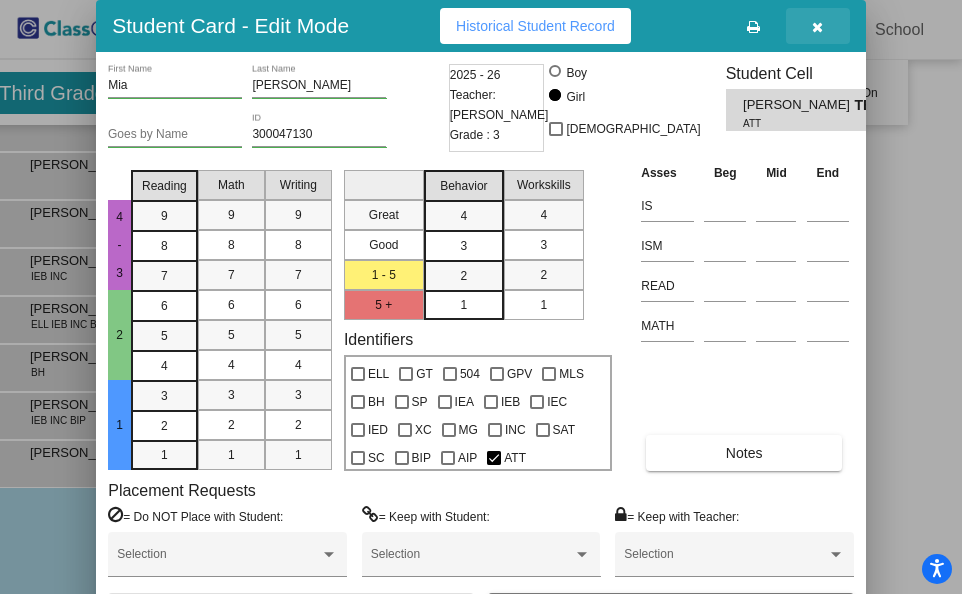click at bounding box center [818, 26] 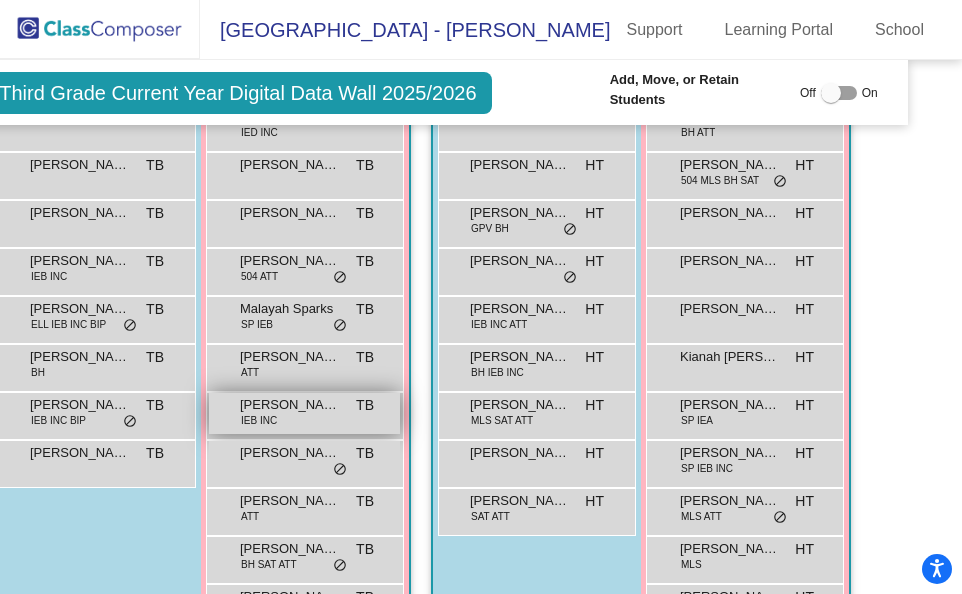 click on "[PERSON_NAME] IEB INC TB lock do_not_disturb_alt" at bounding box center (304, 413) 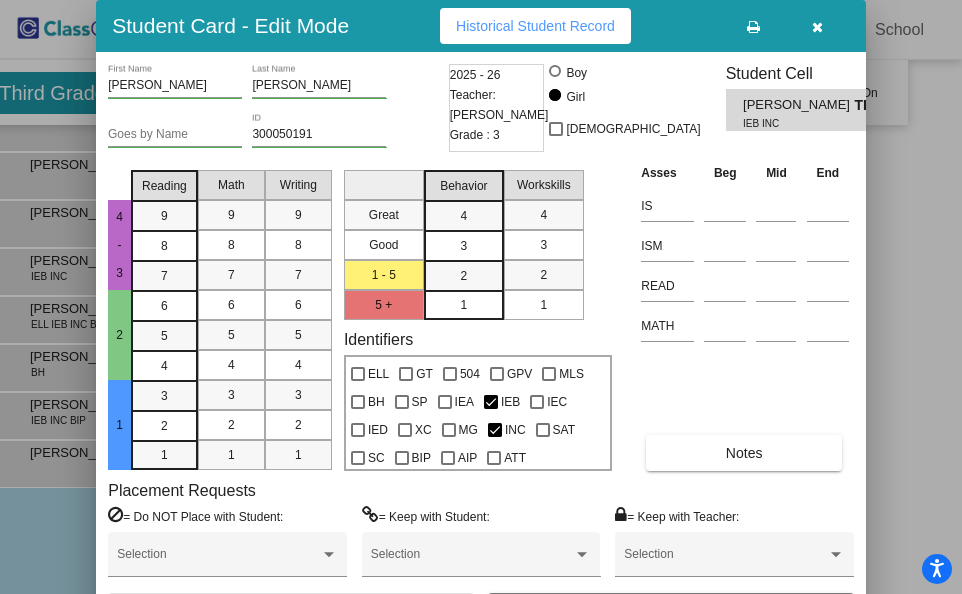 click on "Goes by Name 300050191 ID" at bounding box center (276, 137) 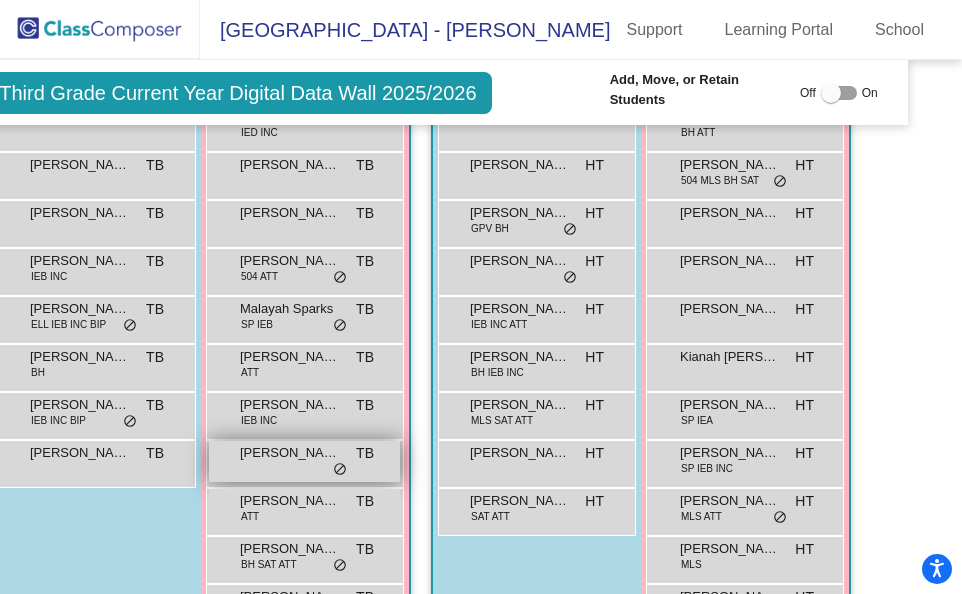 click on "[PERSON_NAME] TB lock do_not_disturb_alt" at bounding box center (304, 461) 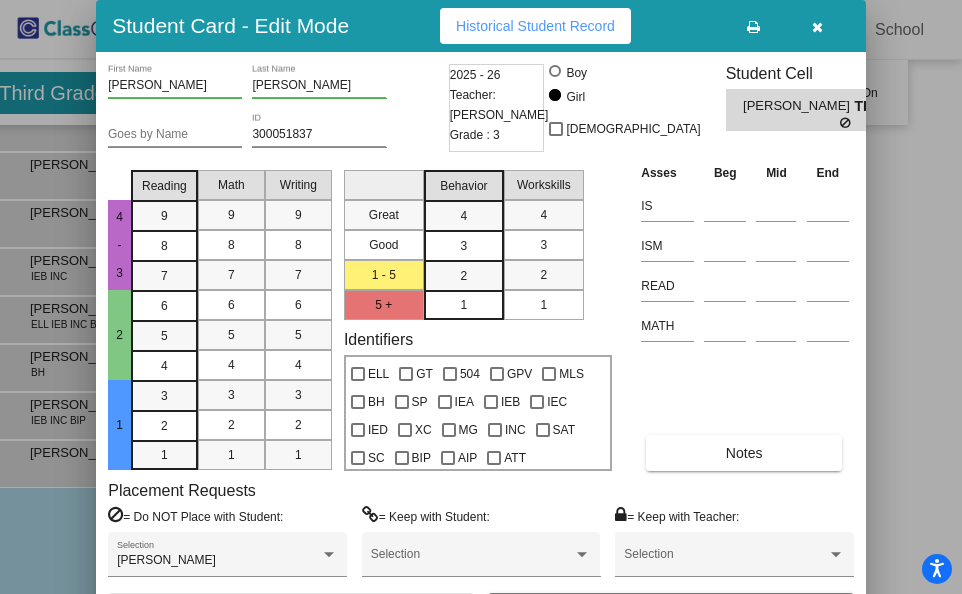 click on "[PERSON_NAME] First Name [PERSON_NAME] Last Name Goes by Name 300051837 ID 2025 - 26 Teacher: [PERSON_NAME] Grade : 3   Boy   Girl   [DEMOGRAPHIC_DATA] Student Cell [PERSON_NAME] TB  4 - 3   2   1  Reading 9 8 7 6 5 4 3 2 1 Math 9 8 7 6 5 4 3 2 1 Writing 9 8 7 6 5 4 3 2 1 Great Good 1 - 5 5 + Behavior 4 3 2 1 Workskills 4 3 2 1 Identifiers   ELL   GT   504   GPV   MLS   BH   SP   IEA   IEB   IEC   IED   XC   MG   INC   SAT   SC   BIP   AIP   ATT Asses Beg Mid End IS ISM READ MATH  Notes  Placement Requests  = Do NOT Place with Student: [PERSON_NAME] Selection  = Keep with Student:   Selection  = Keep with Teacher:   Selection  Save   Archive" at bounding box center [481, 346] 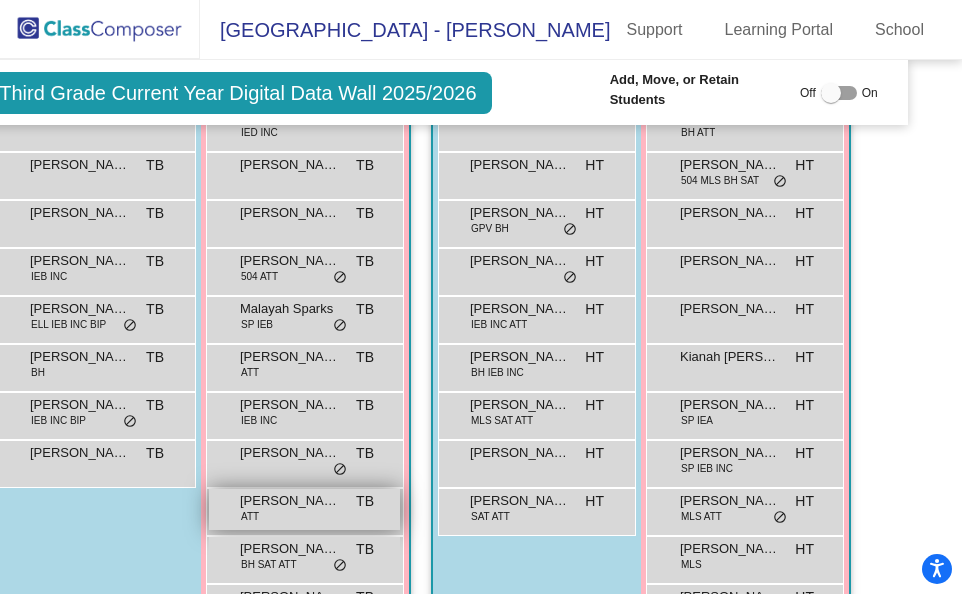 click on "[PERSON_NAME] ATT TB lock do_not_disturb_alt" at bounding box center [304, 509] 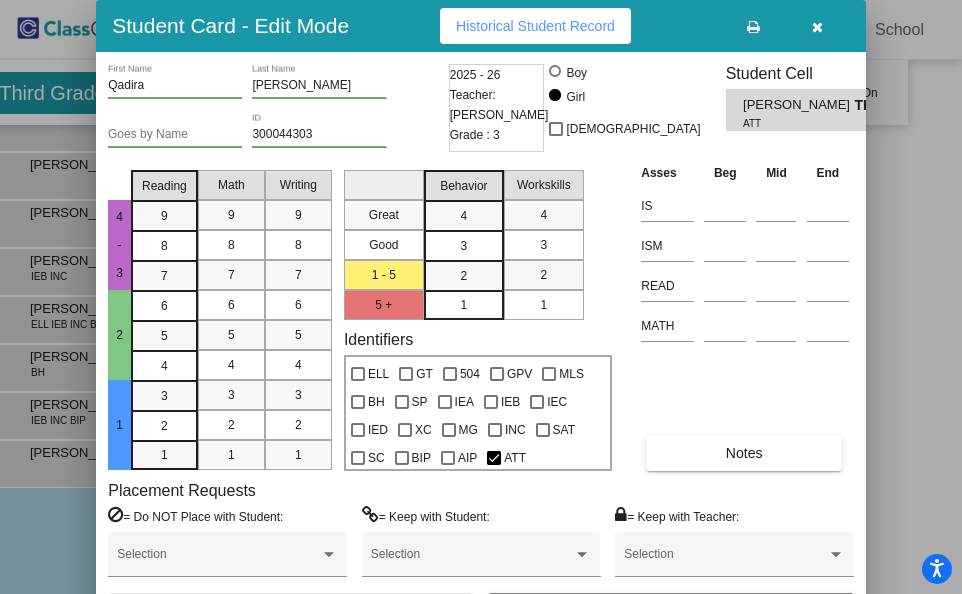 click on "Qadira First Name [PERSON_NAME] Last Name" at bounding box center [276, 88] 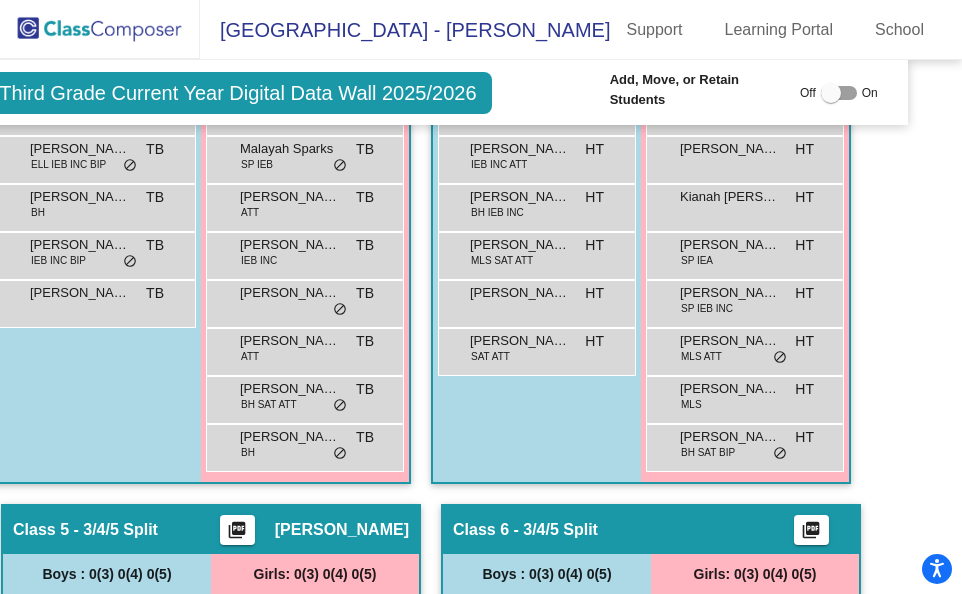 scroll, scrollTop: 1631, scrollLeft: 50, axis: both 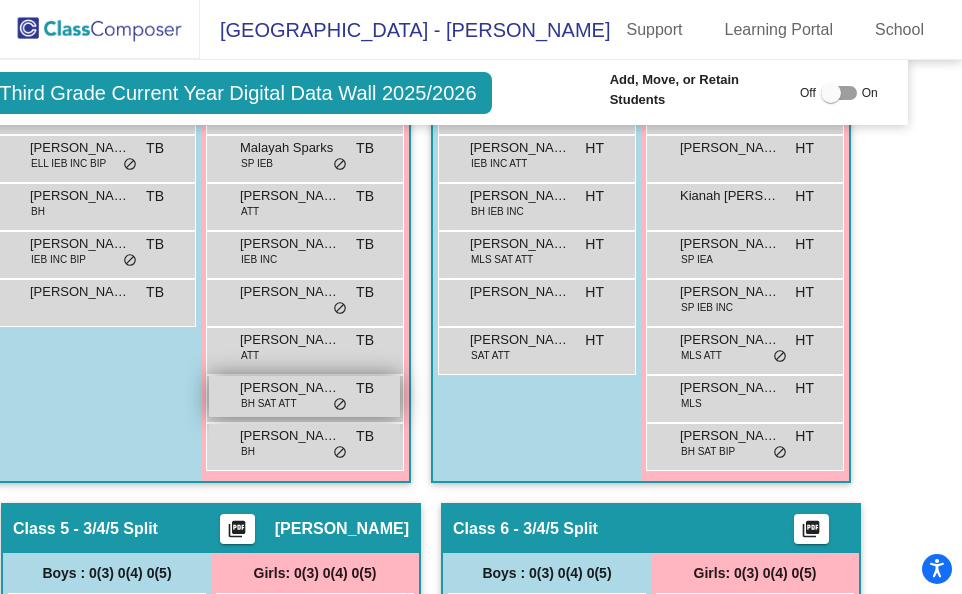 click on "BH SAT ATT" at bounding box center [269, 403] 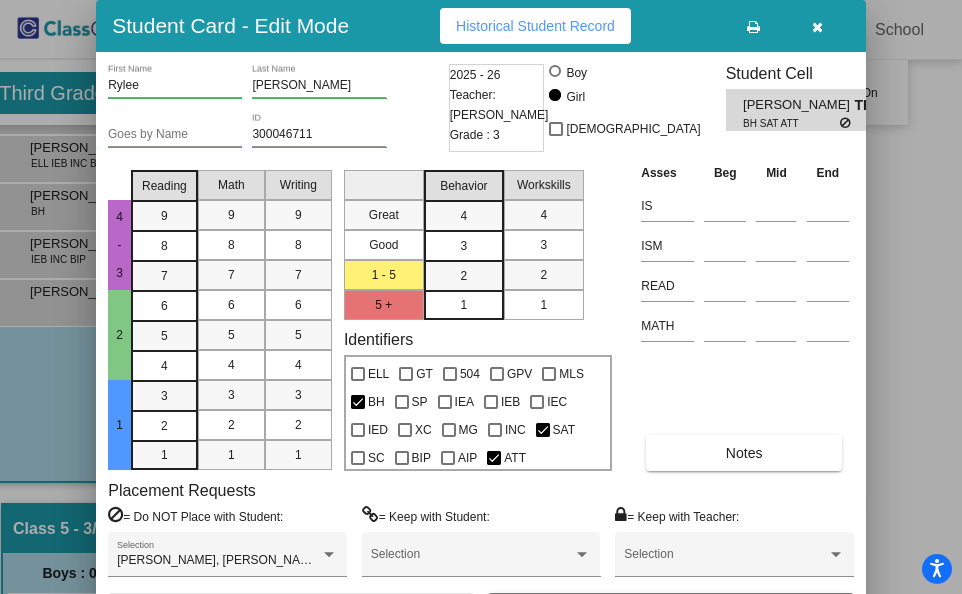 click on "[PERSON_NAME] First Name [PERSON_NAME] Last Name" at bounding box center [276, 88] 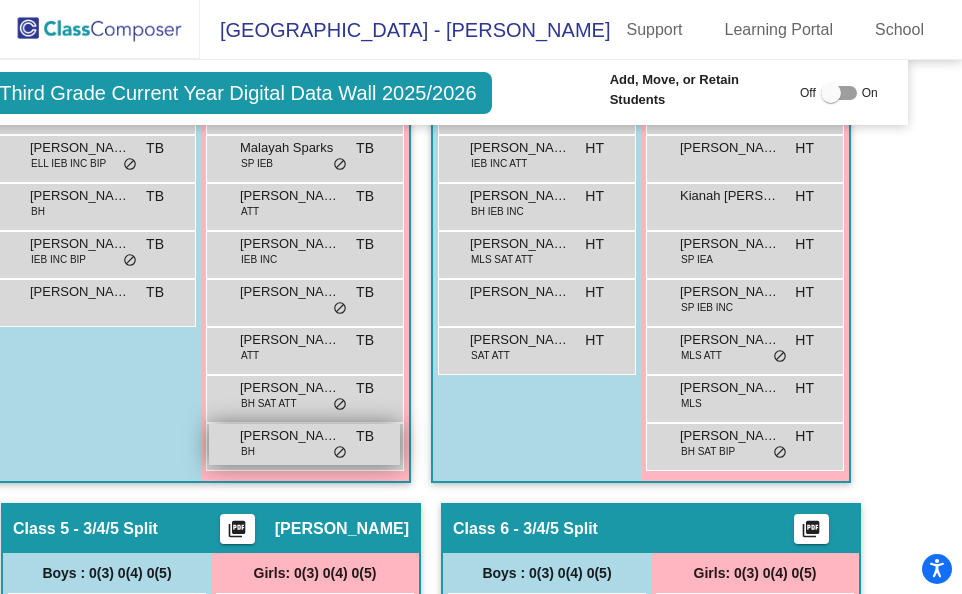 click on "[PERSON_NAME] TB lock do_not_disturb_alt" at bounding box center (304, 444) 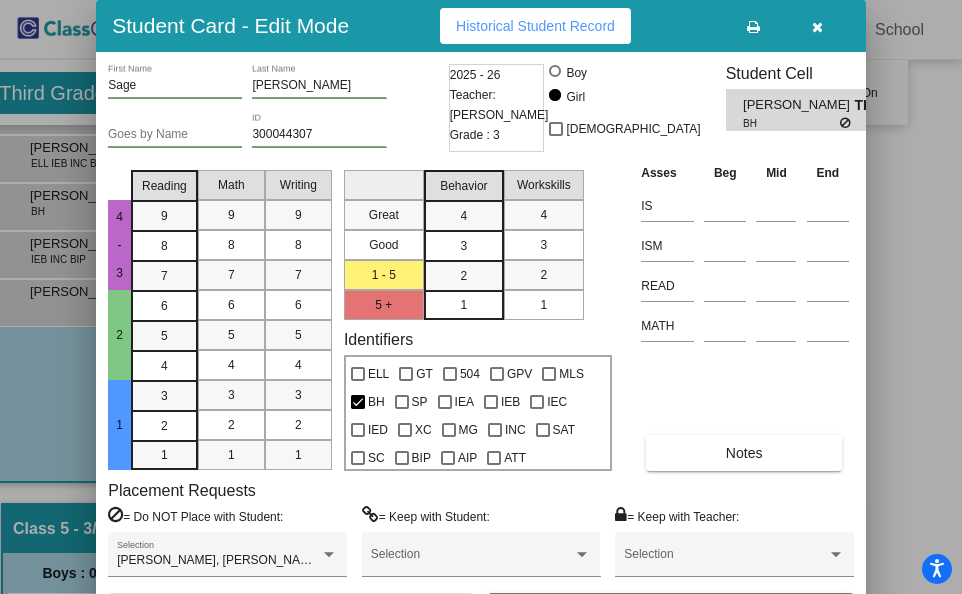 click on "Sage First Name [PERSON_NAME] Last Name" at bounding box center [276, 88] 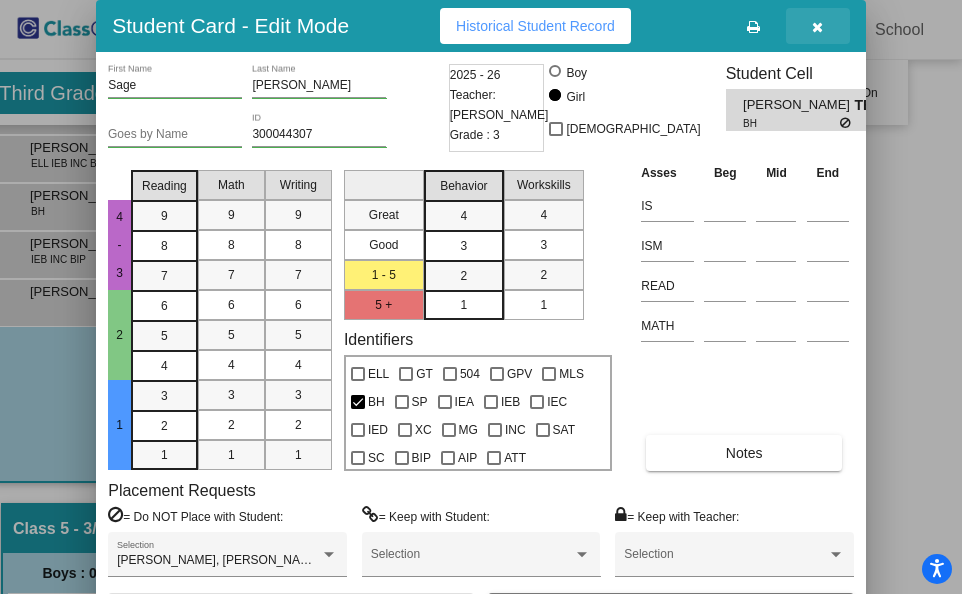 click at bounding box center [817, 27] 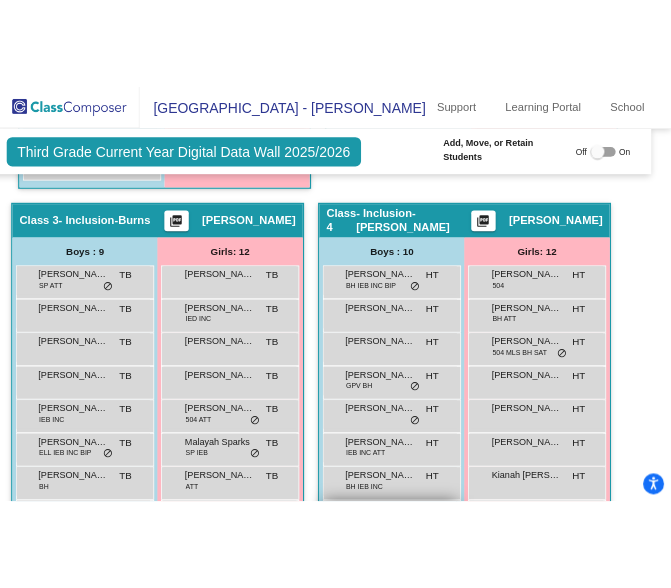 scroll, scrollTop: 1270, scrollLeft: 24, axis: both 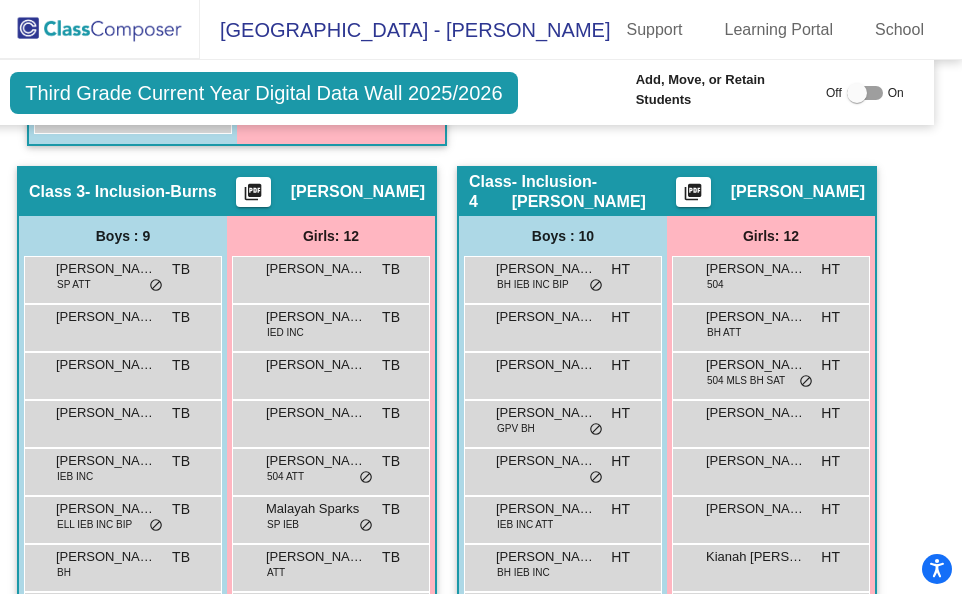 click on "Class 1   - EL-LLC  picture_as_pdf [PERSON_NAME]  Add Student  First Name Last Name Student Id  (Recommended)   Boy   Girl   [DEMOGRAPHIC_DATA] Add Close  Boys : 11  [PERSON_NAME] SAT LL lock do_not_disturb_alt [PERSON_NAME] IEA LL lock do_not_disturb_alt [PERSON_NAME] LL lock do_not_disturb_alt [PERSON_NAME] GT IEC IED MG BIP ATT LL lock do_not_disturb_alt [PERSON_NAME] LL lock do_not_disturb_alt [PERSON_NAME] MLS BH ATT LL lock do_not_disturb_alt [PERSON_NAME] ATT LL lock do_not_disturb_alt [PERSON_NAME] ELL LL lock do_not_disturb_alt Stoney Bluestar LL lock do_not_disturb_alt [PERSON_NAME] LL lock do_not_disturb_alt [PERSON_NAME] BH LL lock do_not_disturb_alt Girls: 10 [PERSON_NAME] SAT ATT LL lock do_not_disturb_alt [PERSON_NAME] IEB LL lock do_not_disturb_alt [PERSON_NAME] [PERSON_NAME] LL lock do_not_disturb_alt [PERSON_NAME] LL lock do_not_disturb_alt [PERSON_NAME] LL lock do_not_disturb_alt [PERSON_NAME] LL lock do_not_disturb_alt [PERSON_NAME] MLS LL lock do_not_disturb_alt [PERSON_NAME] LL lock LL" 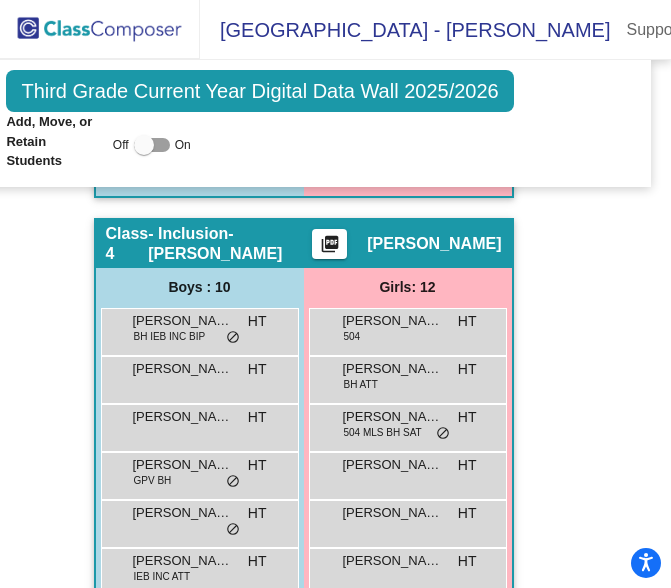 scroll, scrollTop: 2677, scrollLeft: 22, axis: both 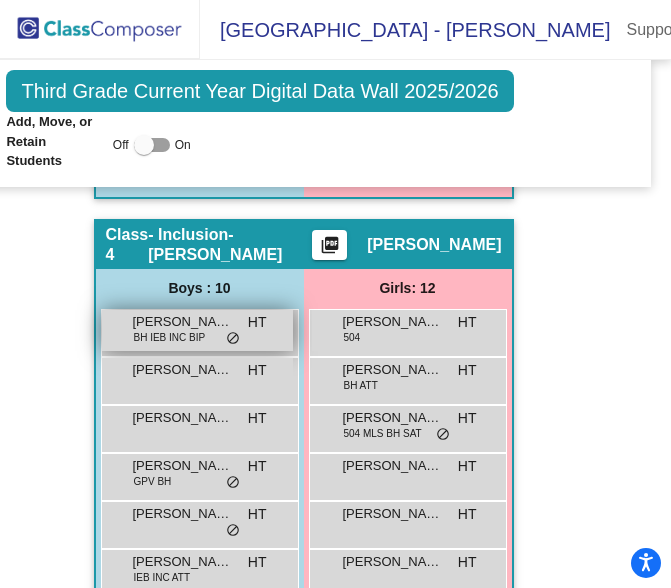 click on "[PERSON_NAME]" at bounding box center [183, 322] 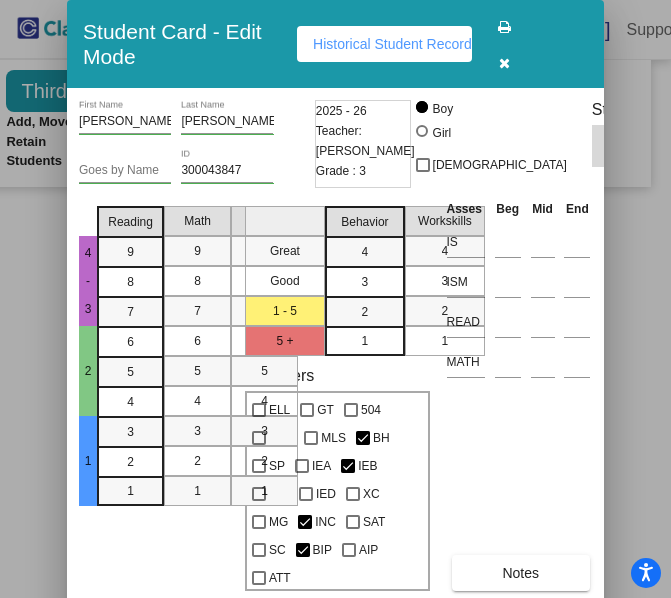 click at bounding box center [504, 63] 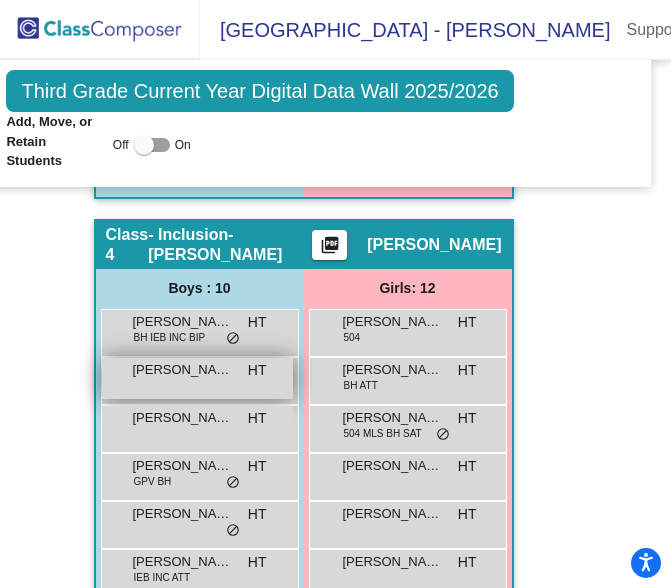 click on "[PERSON_NAME]" at bounding box center [183, 370] 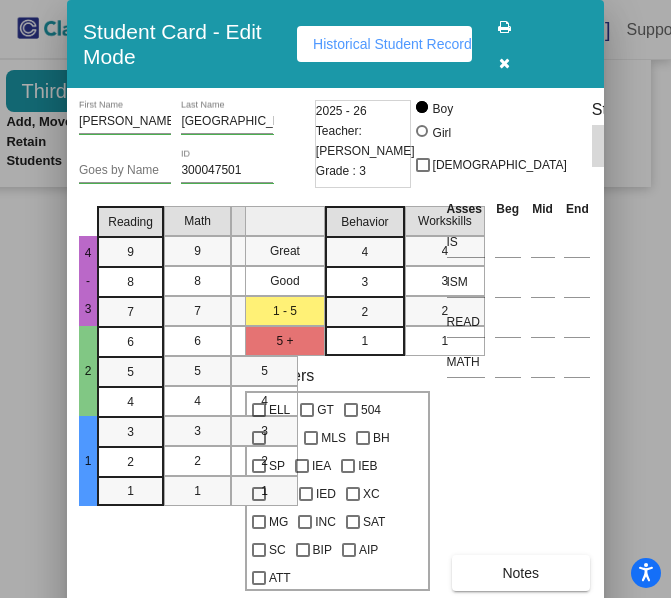 click at bounding box center (504, 63) 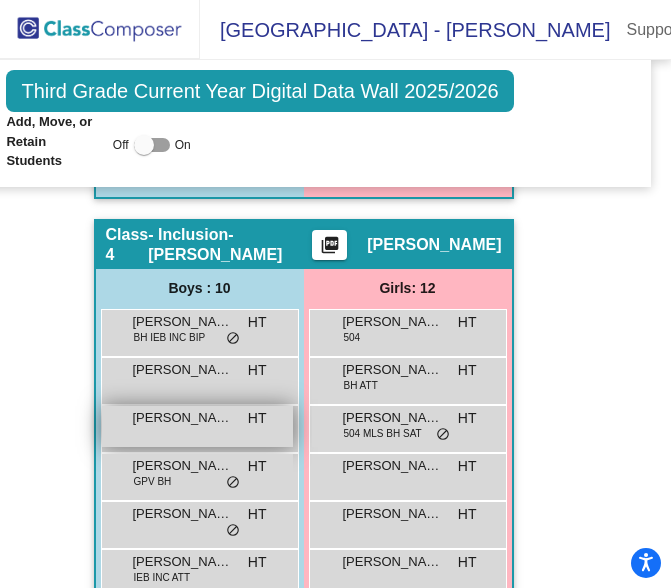 click on "[PERSON_NAME] HT lock do_not_disturb_alt" at bounding box center [197, 426] 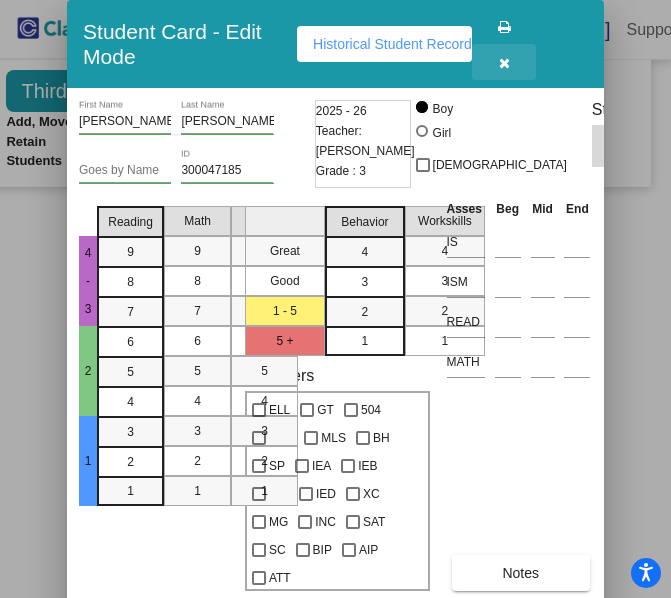 click at bounding box center [504, 63] 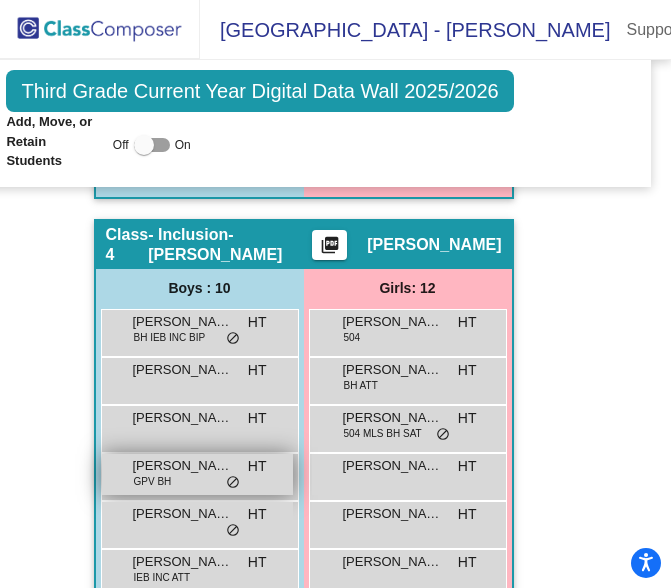 click on "GPV BH" at bounding box center [153, 481] 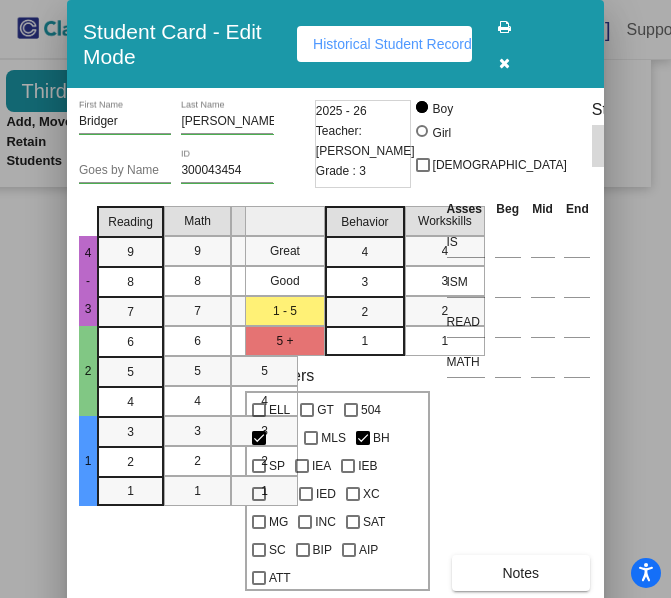 click at bounding box center [504, 63] 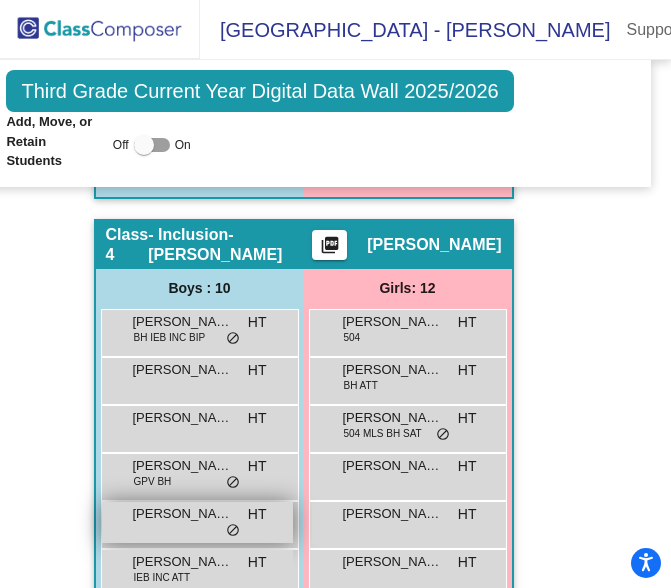 click on "[PERSON_NAME]" at bounding box center [183, 514] 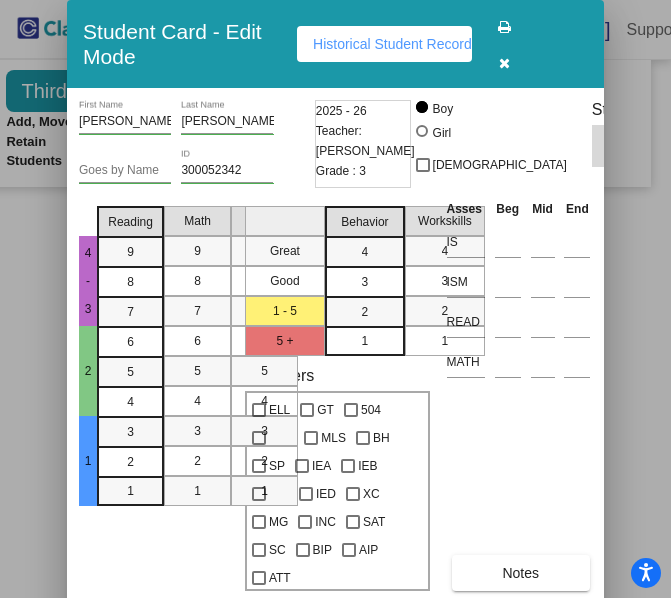 click at bounding box center [504, 63] 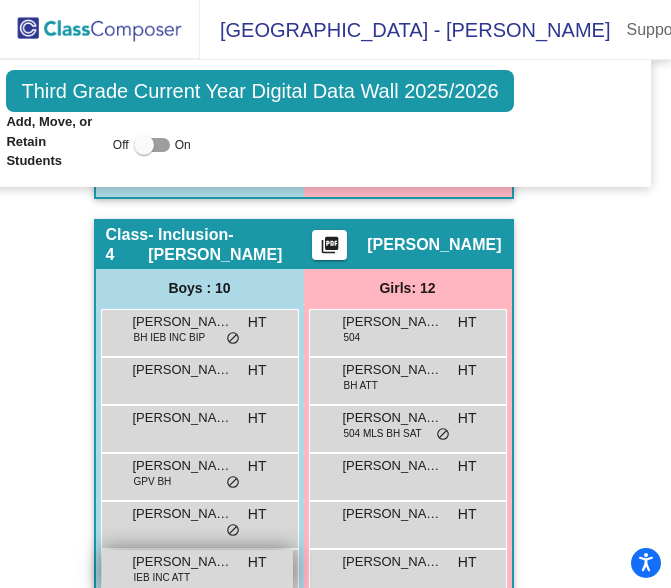 click on "IEB INC ATT" at bounding box center (162, 577) 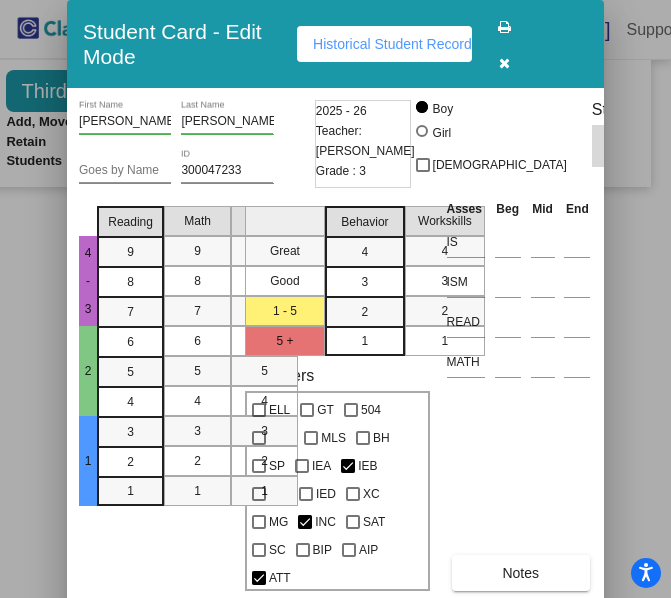 click at bounding box center [504, 63] 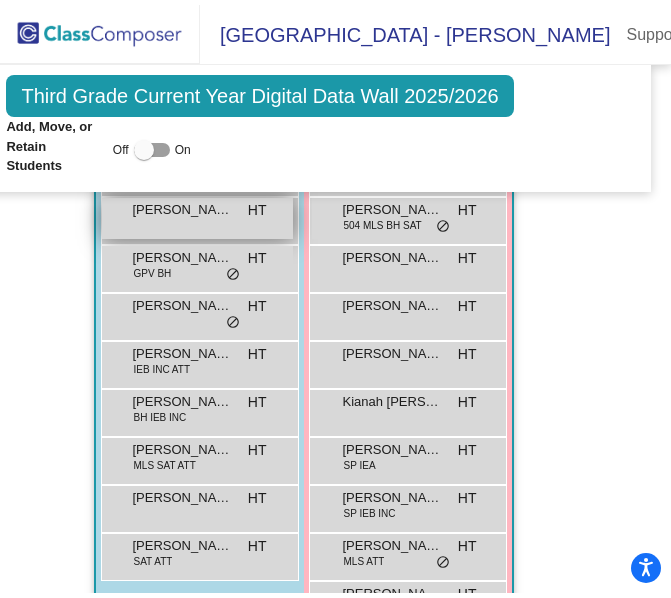 scroll, scrollTop: 2891, scrollLeft: 22, axis: both 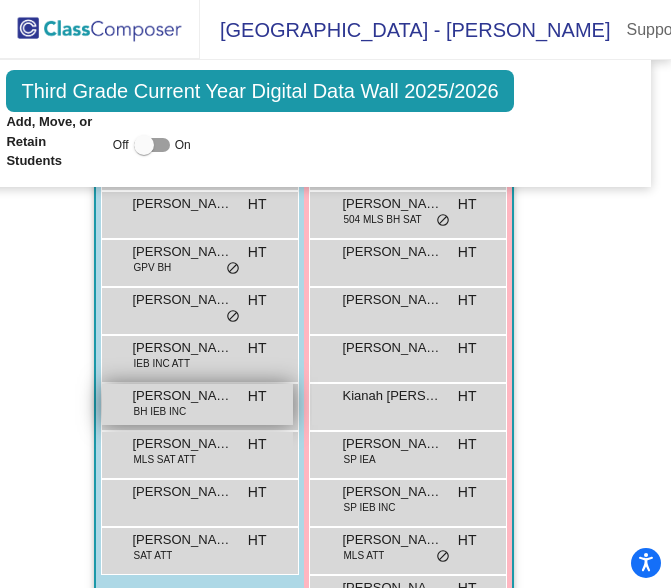 click on "BH IEB INC" at bounding box center [160, 411] 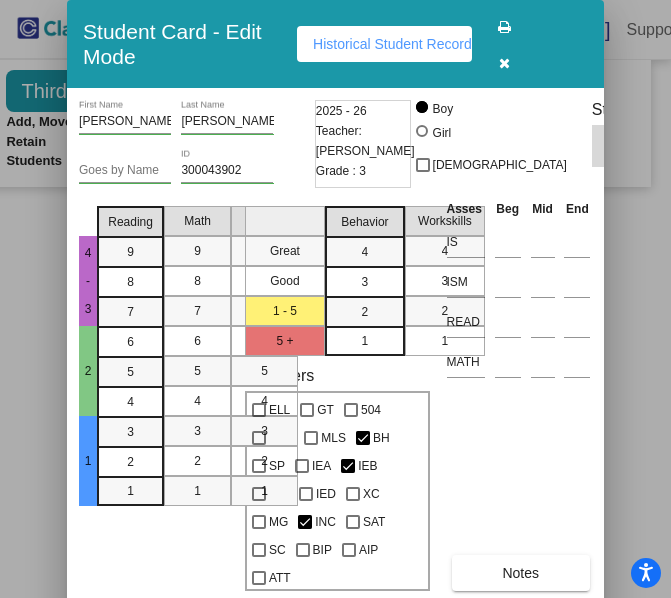 click at bounding box center [504, 62] 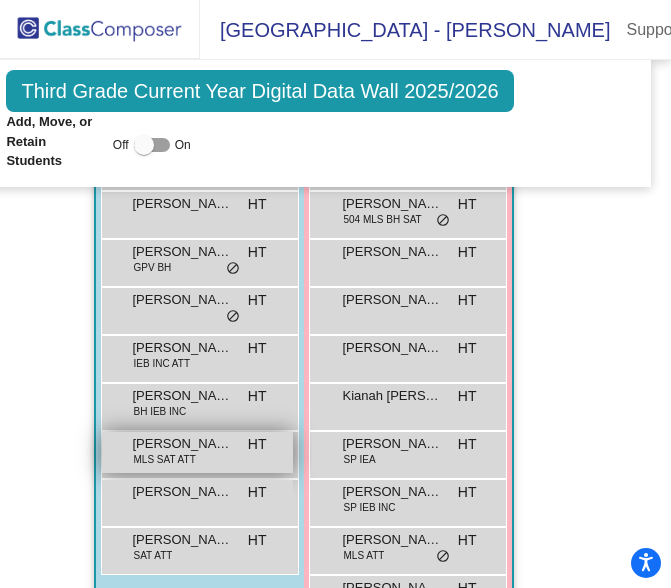 click on "[PERSON_NAME] MLS SAT ATT HT lock do_not_disturb_alt" at bounding box center (197, 452) 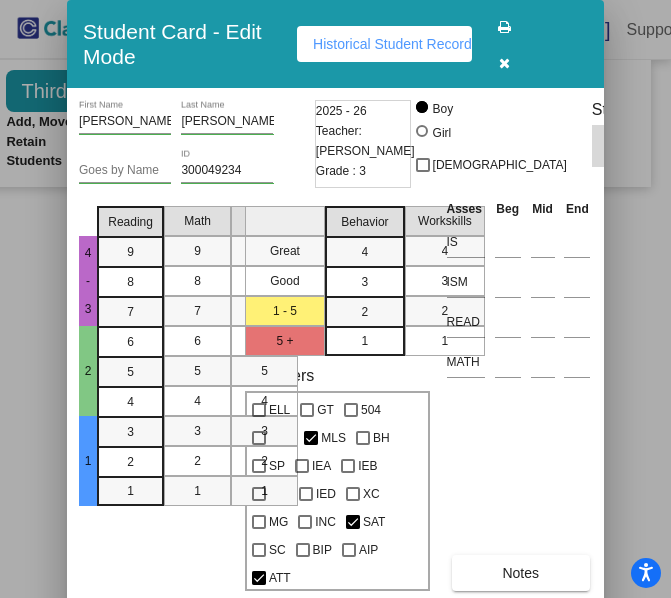 click at bounding box center (504, 63) 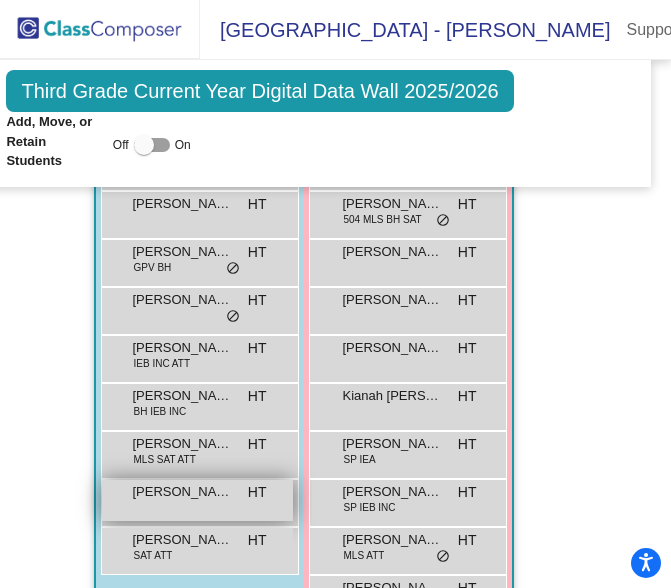 click on "[PERSON_NAME]" at bounding box center [183, 492] 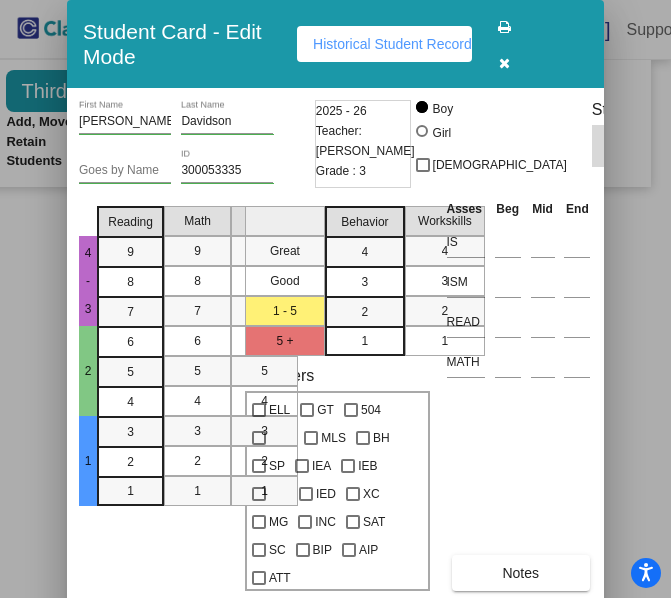 click at bounding box center [504, 63] 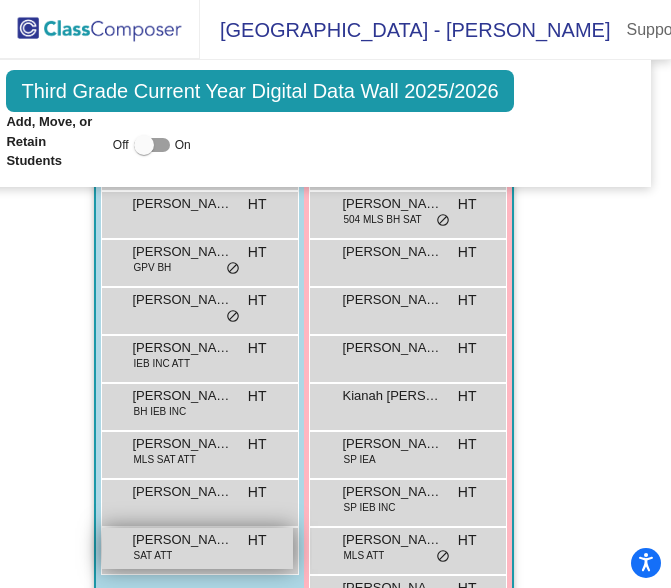 click on "[PERSON_NAME]" at bounding box center (183, 540) 